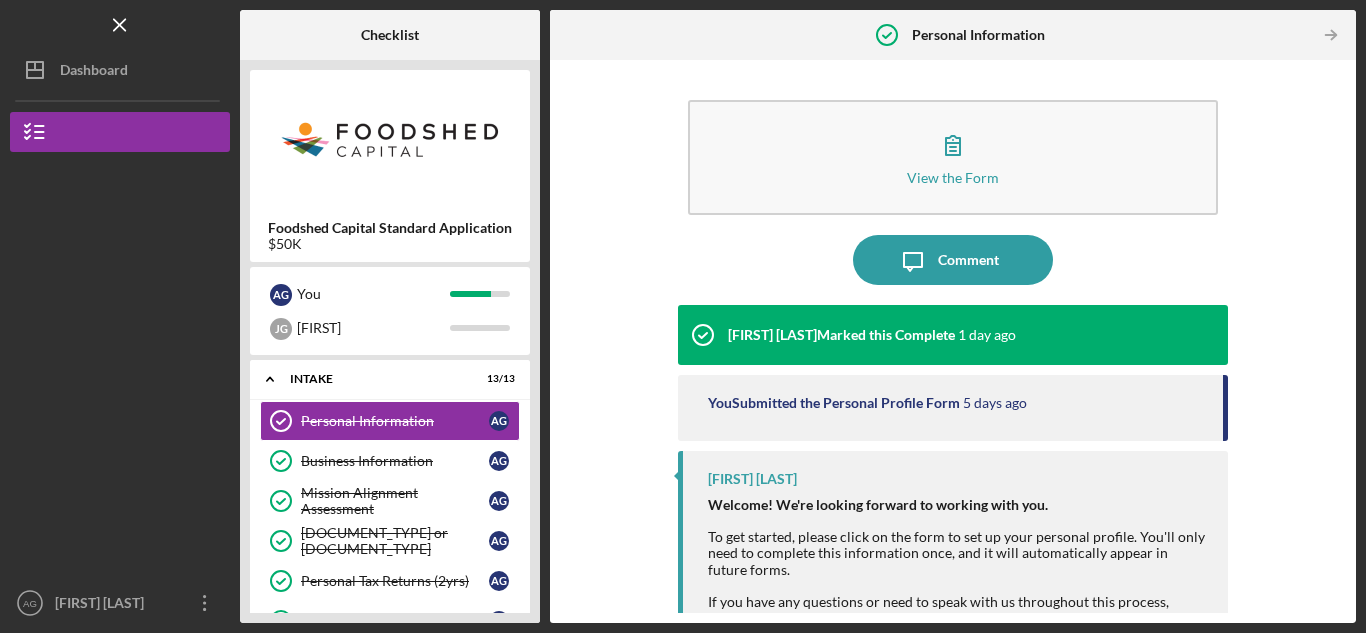 scroll, scrollTop: 0, scrollLeft: 0, axis: both 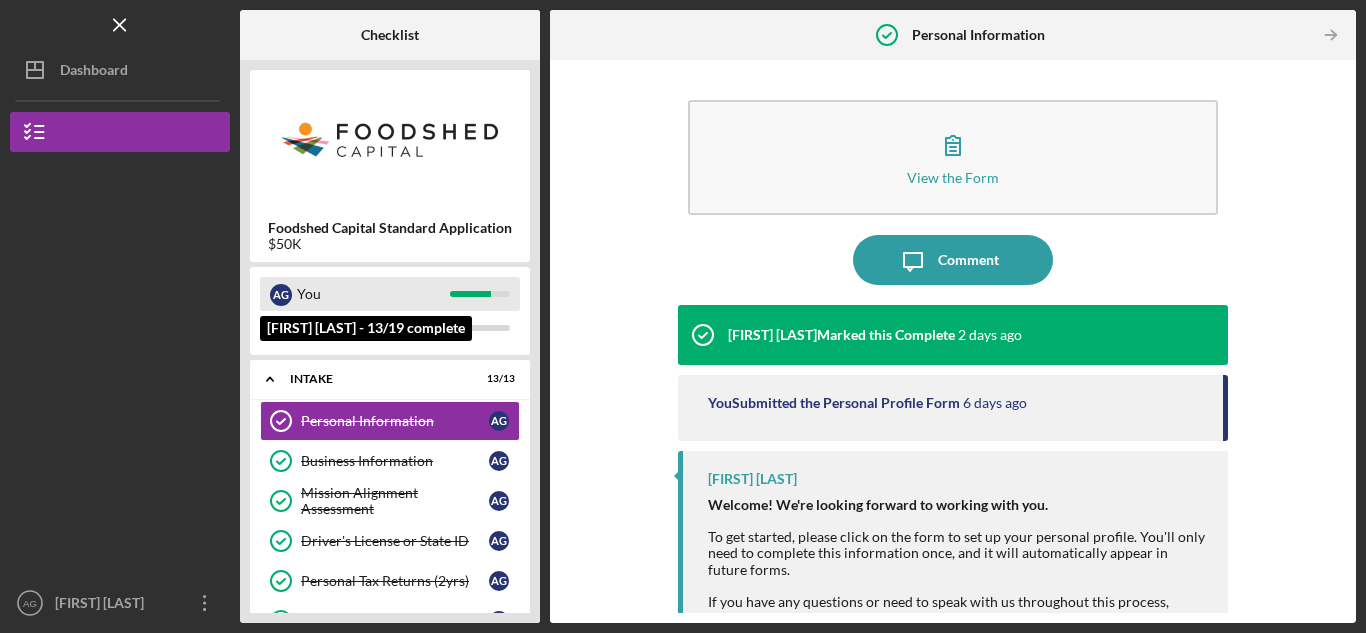 click on "You" at bounding box center (373, 294) 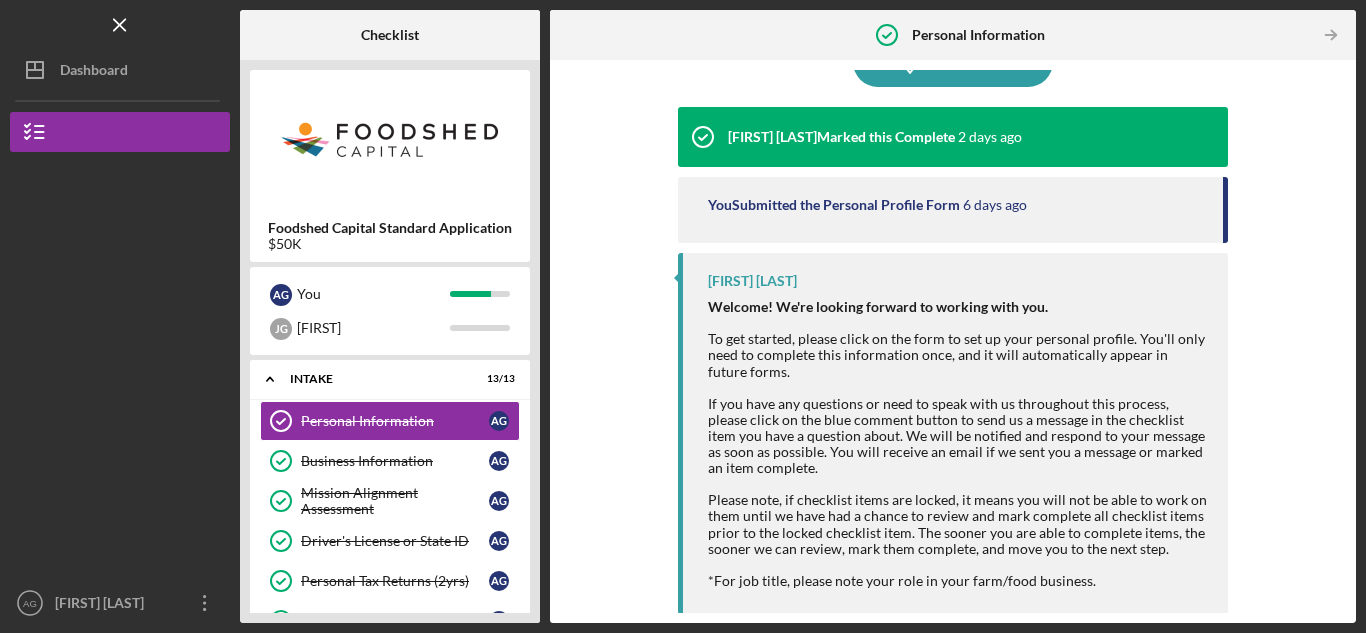 scroll, scrollTop: 199, scrollLeft: 0, axis: vertical 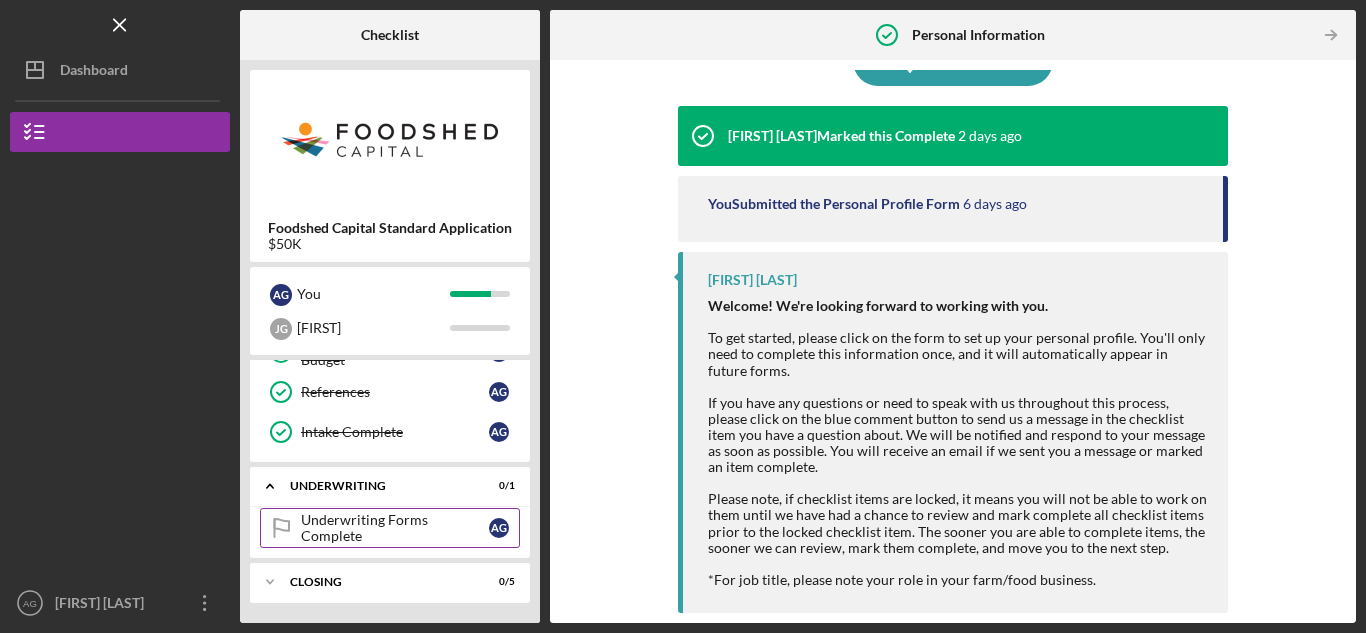 click on "Underwriting Forms Complete Underwriting Forms Complete A G" at bounding box center (390, 528) 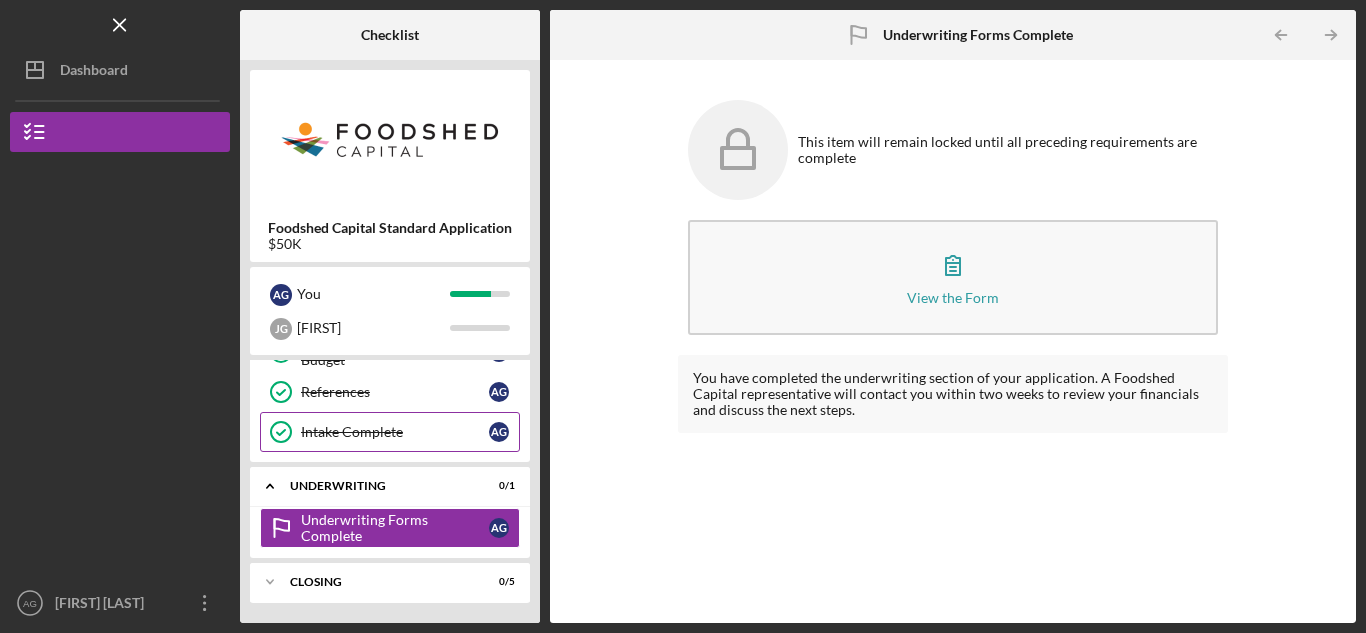 click on "Intake Complete Intake Complete A G" at bounding box center [390, 432] 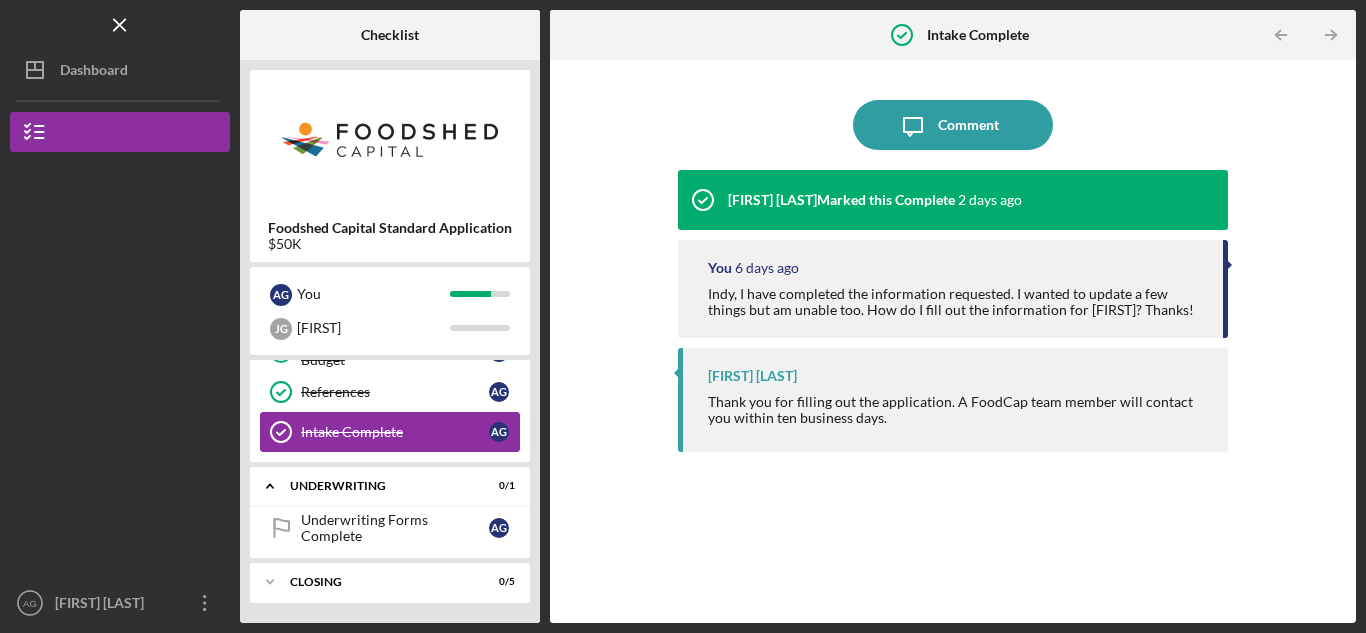 scroll, scrollTop: 415, scrollLeft: 0, axis: vertical 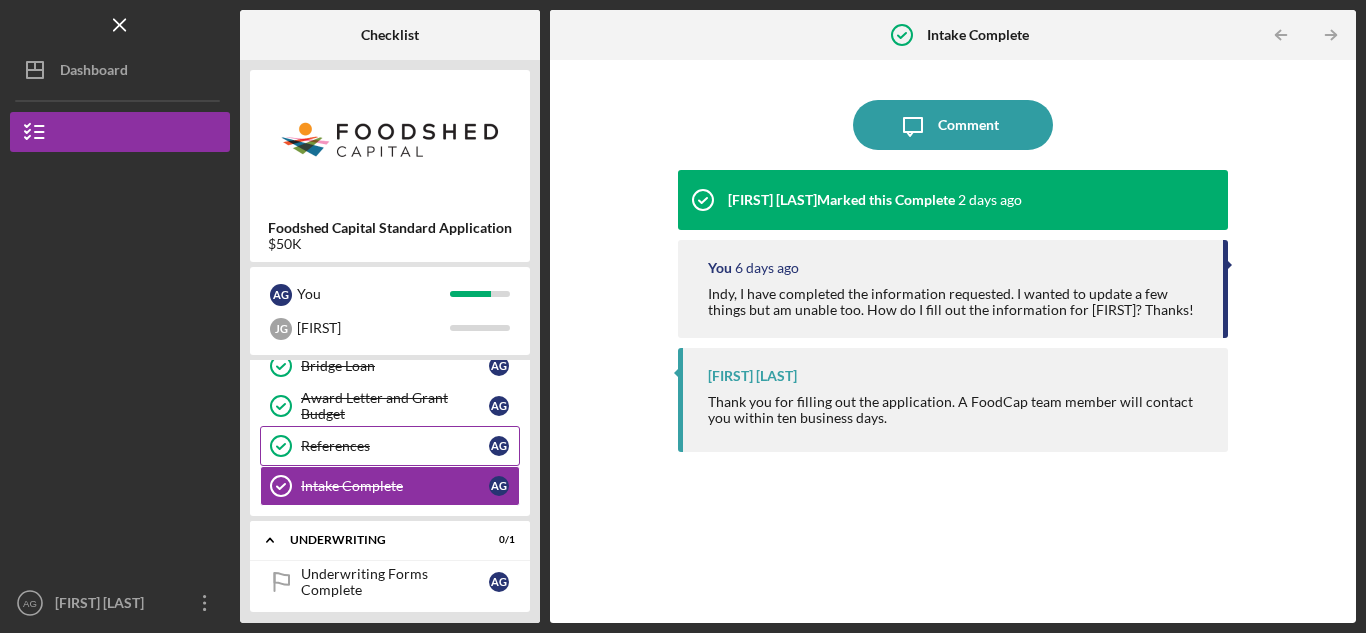click on "References" at bounding box center (395, 446) 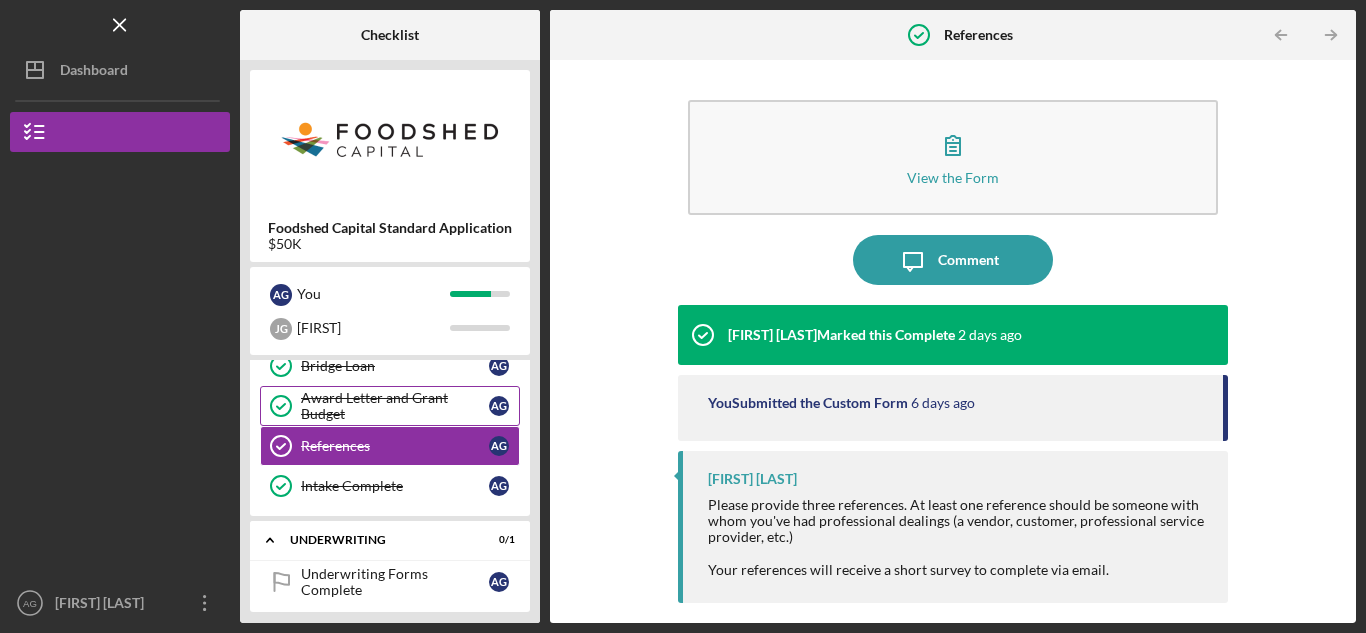 click on "Award Letter and Grant Budget" at bounding box center (395, 406) 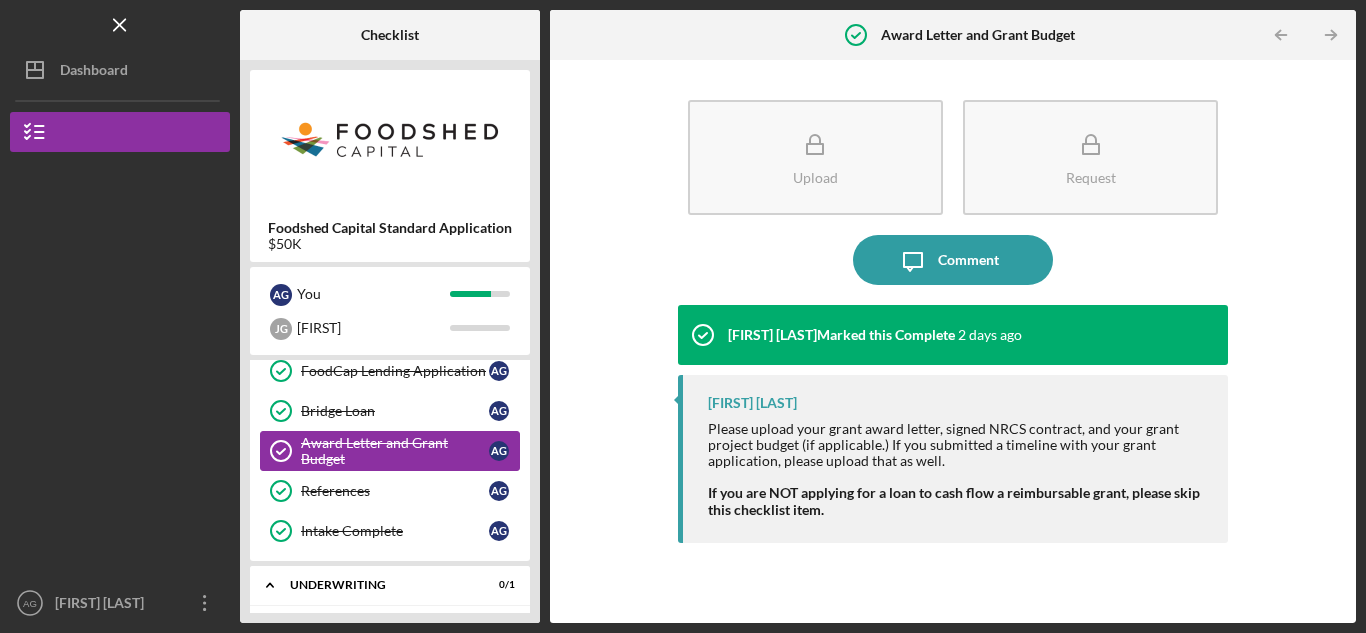 scroll, scrollTop: 368, scrollLeft: 0, axis: vertical 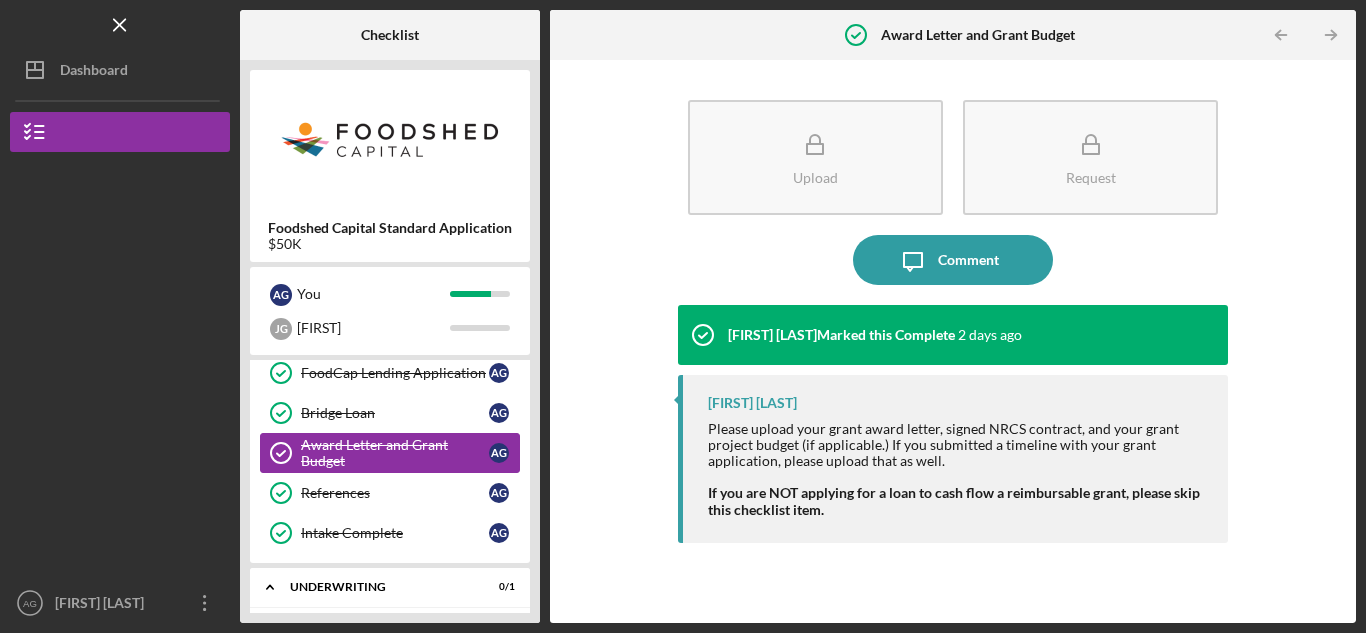 click on "Bridge Loan" at bounding box center (395, 413) 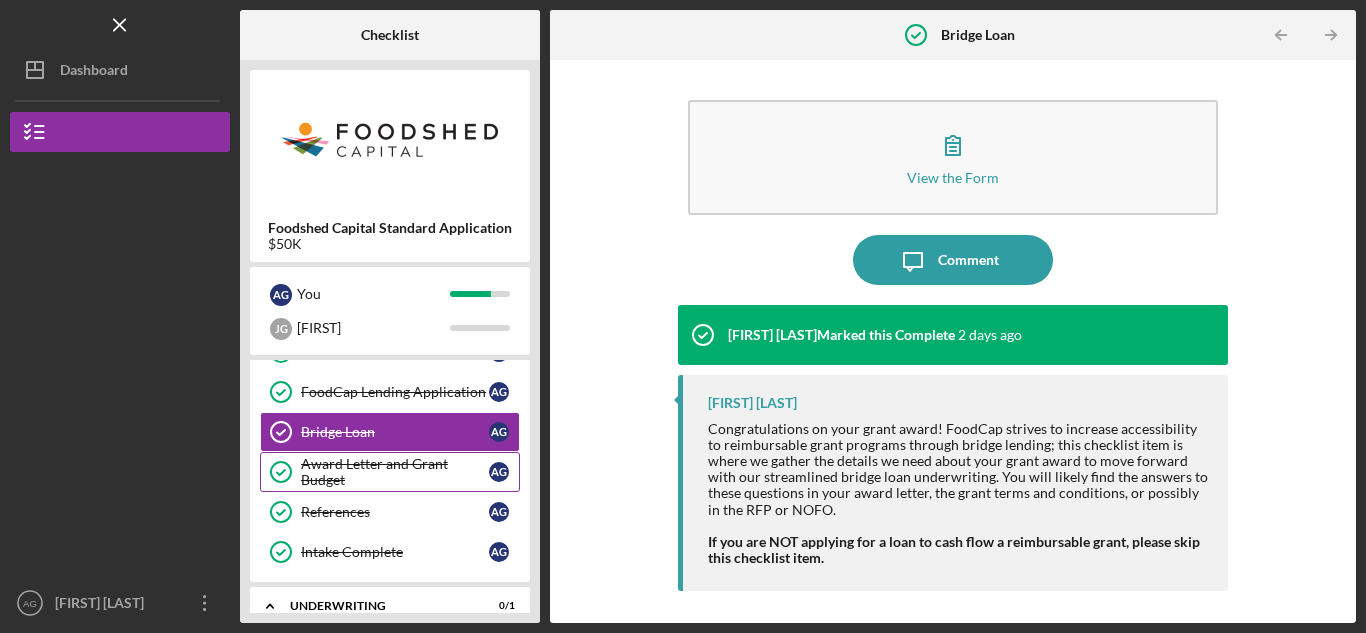 scroll, scrollTop: 344, scrollLeft: 0, axis: vertical 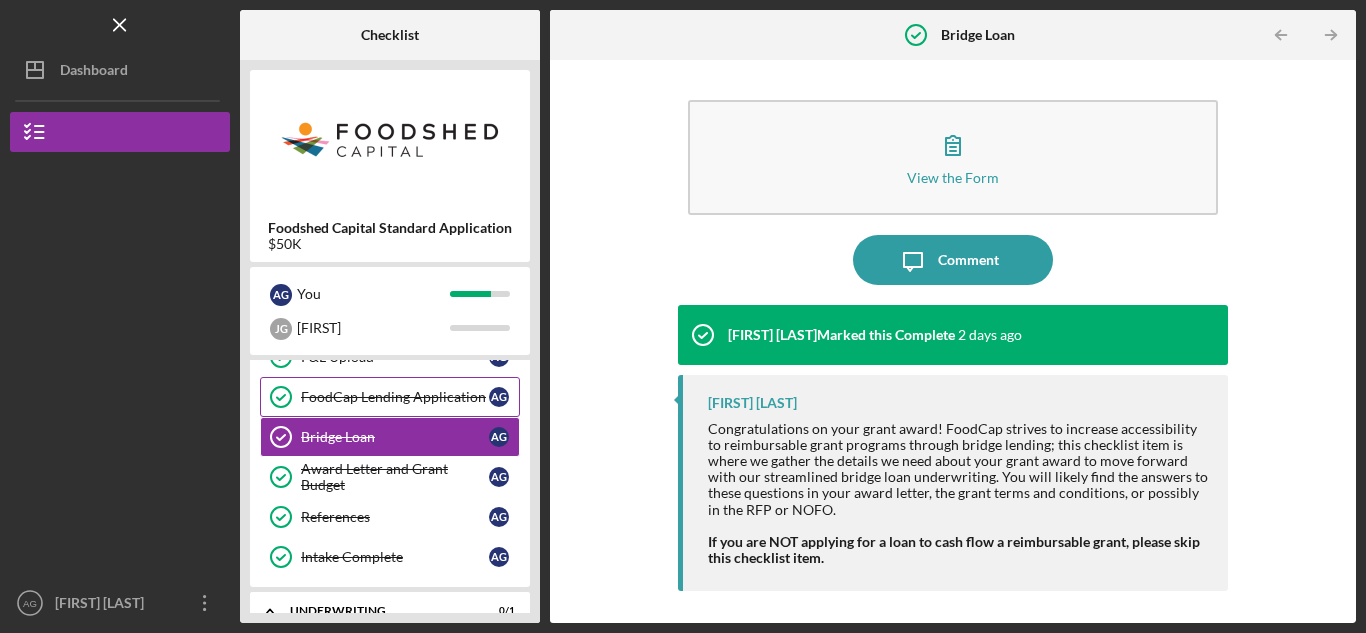 click on "FoodCap Lending Application FoodCap Lending Application A G" at bounding box center [390, 397] 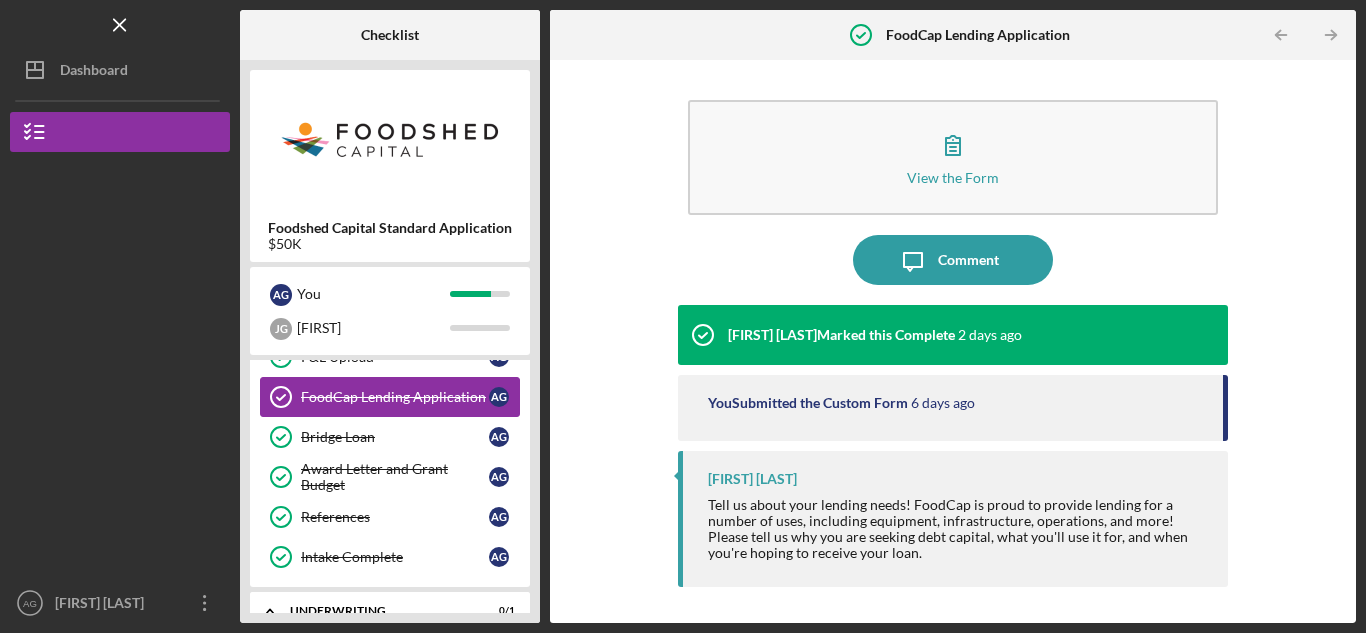 scroll, scrollTop: 288, scrollLeft: 0, axis: vertical 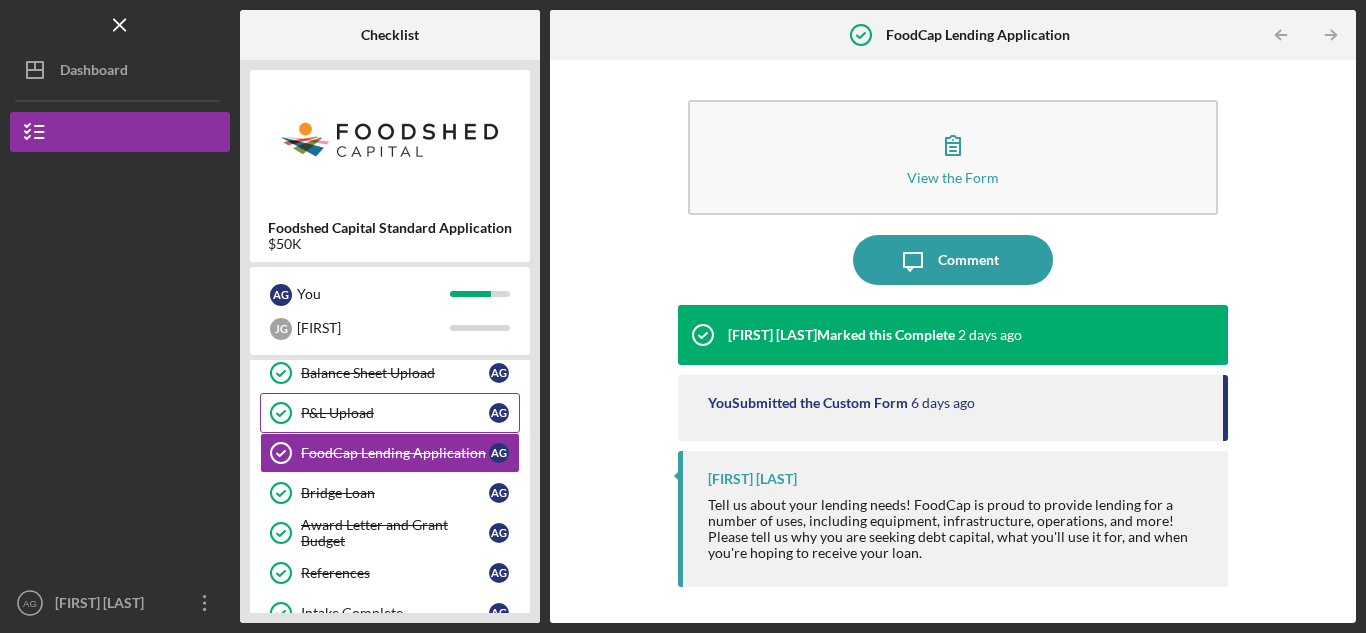 click on "P&L Upload" at bounding box center (395, 413) 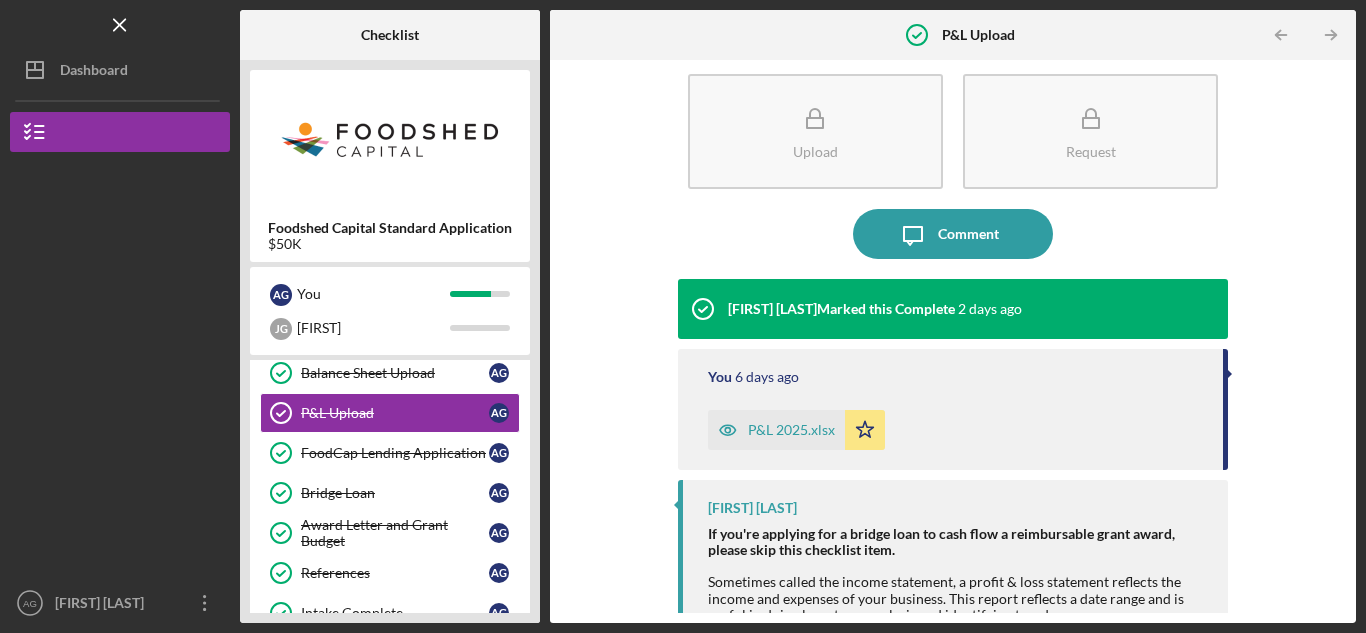 scroll, scrollTop: 0, scrollLeft: 0, axis: both 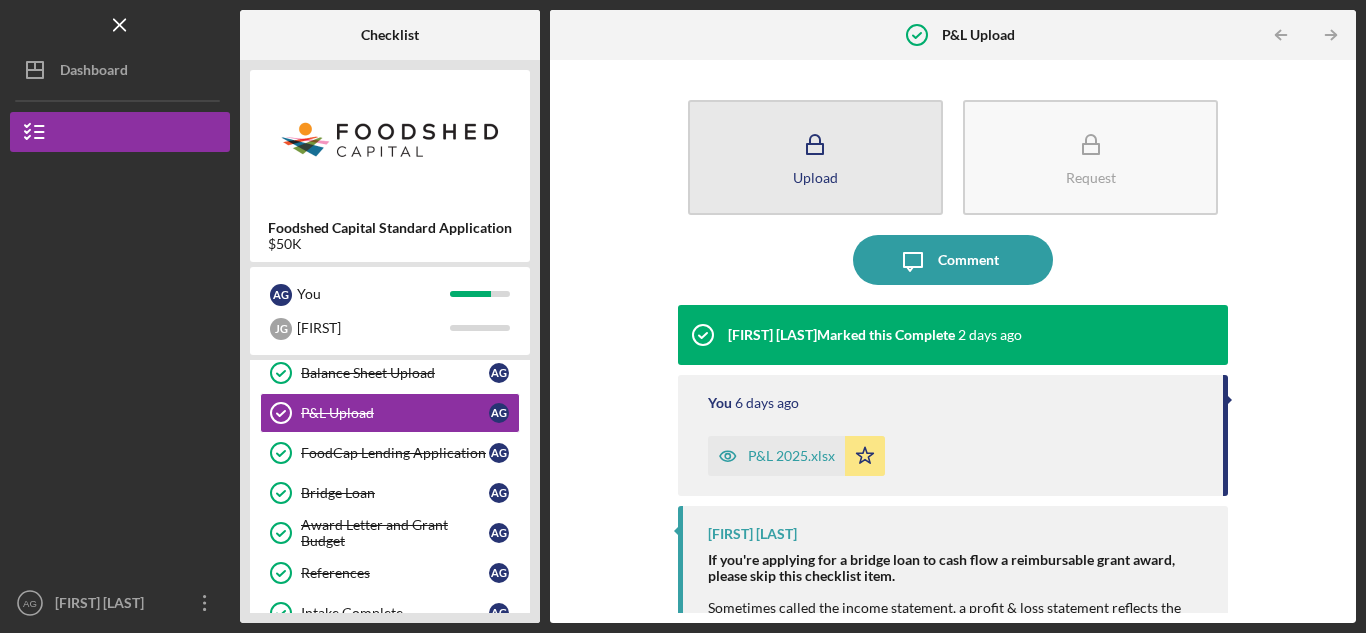 click on "Upload" at bounding box center [815, 157] 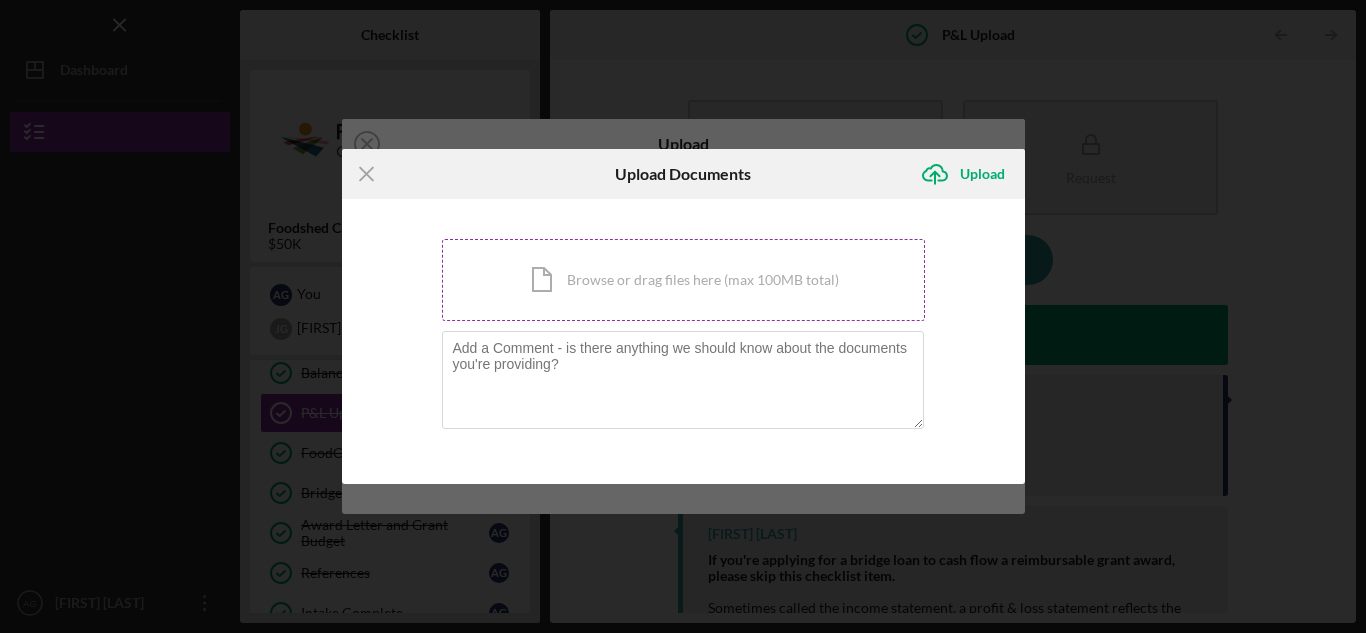 click on "Icon/Document Browse or drag files here (max 100MB total) Tap to choose files or take a photo" at bounding box center [683, 280] 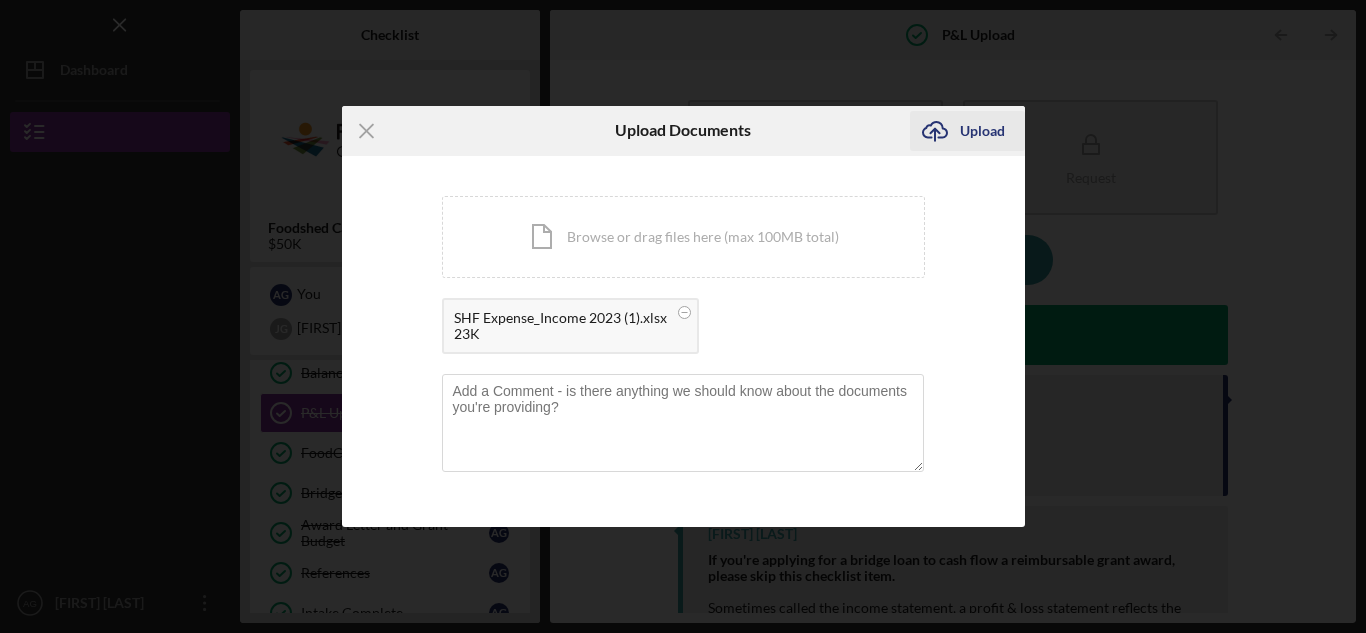 click on "Upload" at bounding box center [982, 131] 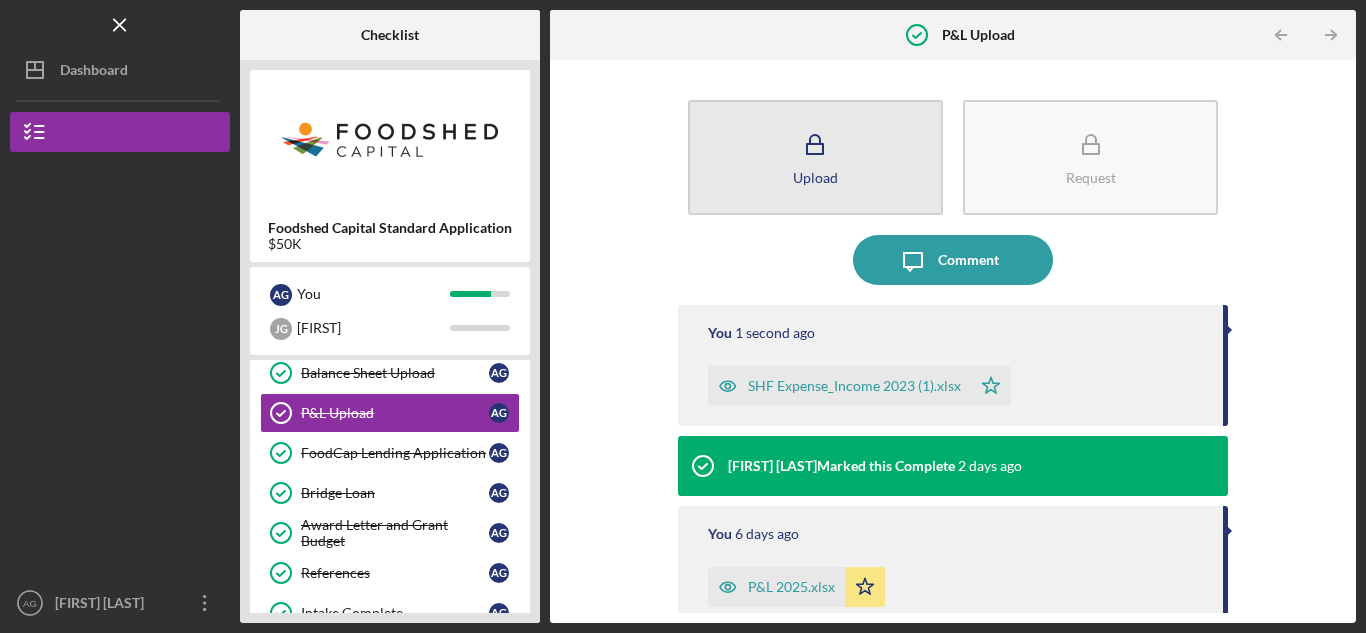 click on "Upload" at bounding box center (815, 157) 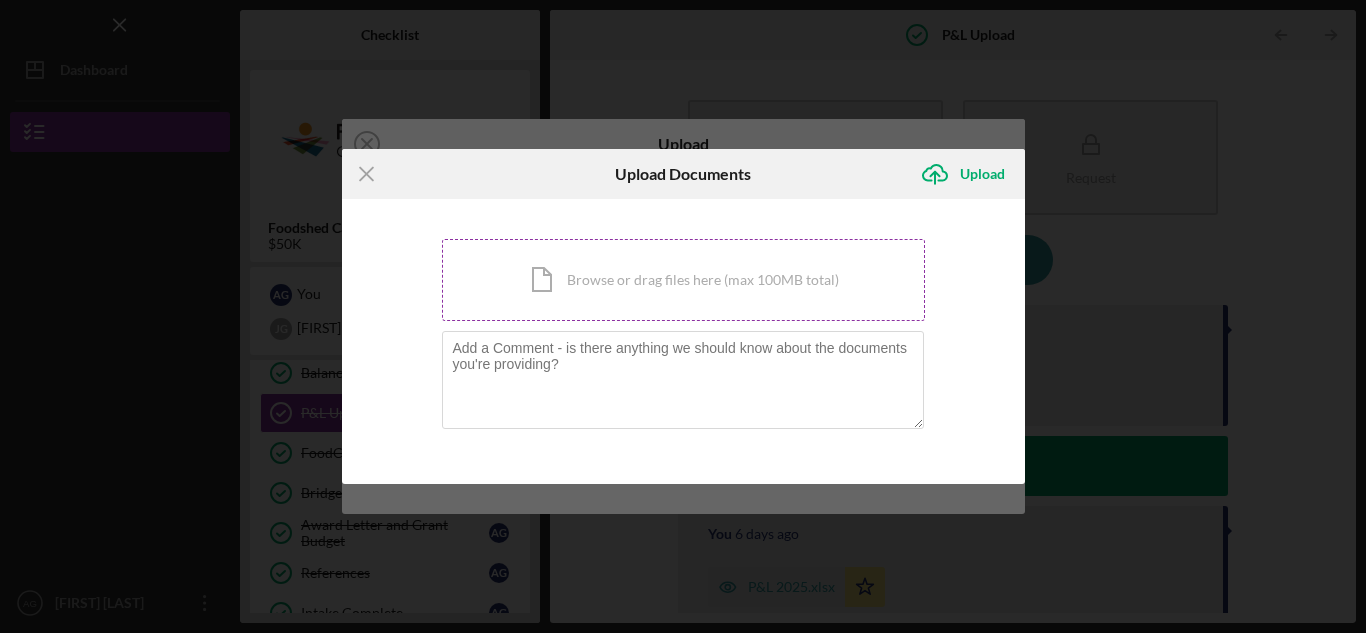 click on "Icon/Document Browse or drag files here (max 100MB total) Tap to choose files or take a photo" at bounding box center [683, 280] 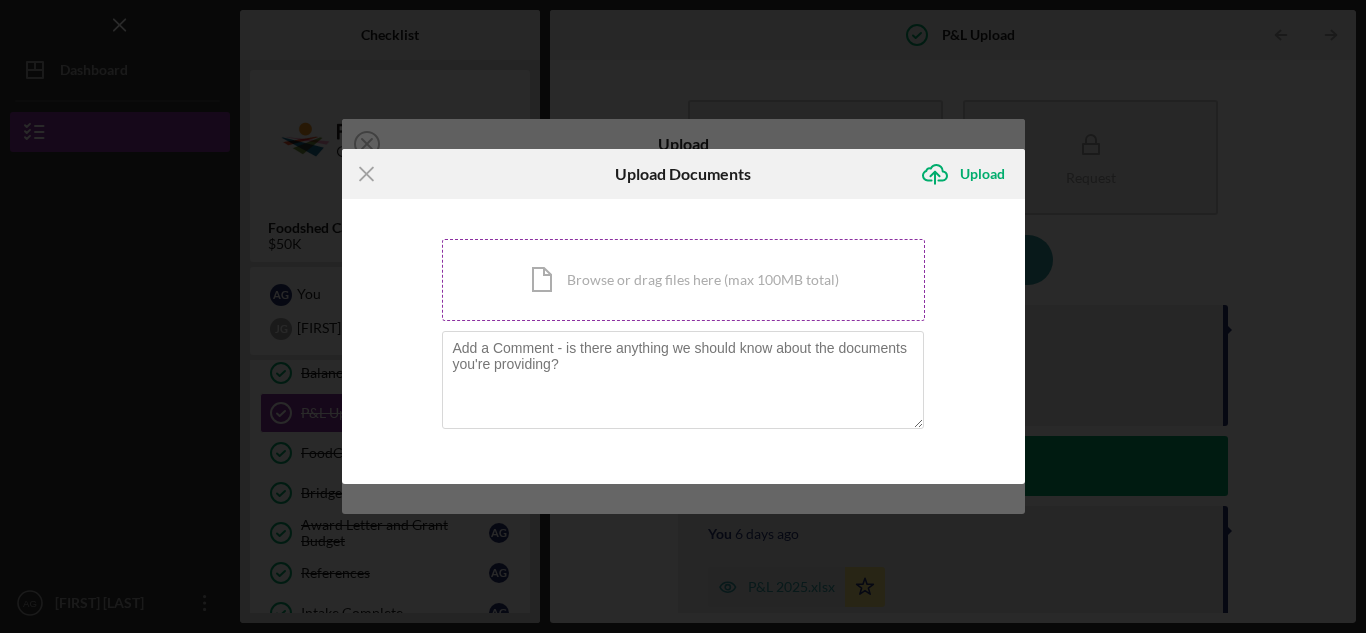click on "Icon/Document Browse or drag files here (max 100MB total) Tap to choose files or take a photo" at bounding box center [683, 280] 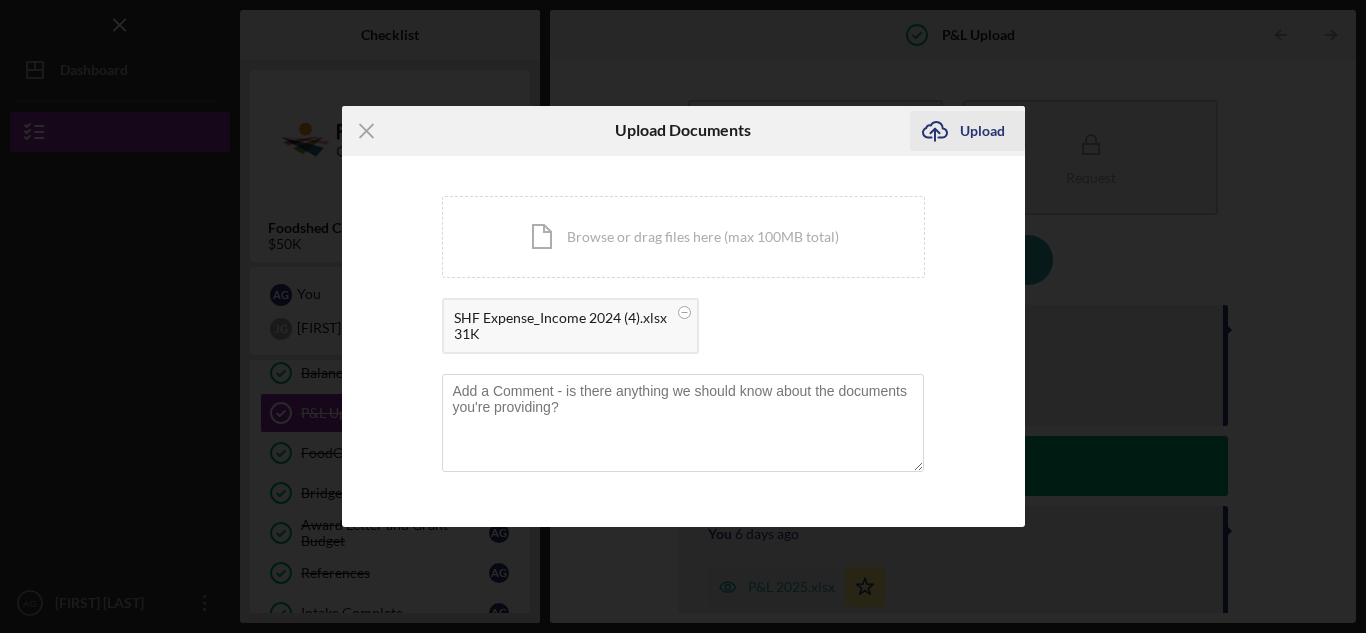click on "Upload" at bounding box center (982, 131) 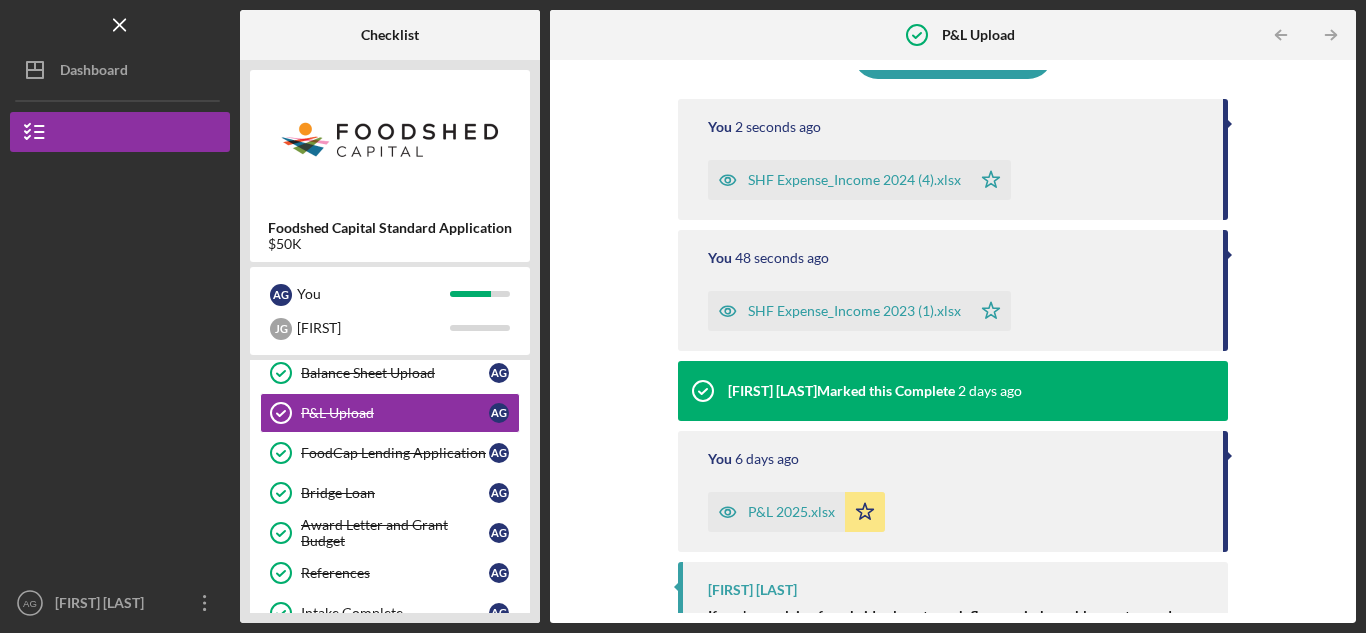 scroll, scrollTop: 0, scrollLeft: 0, axis: both 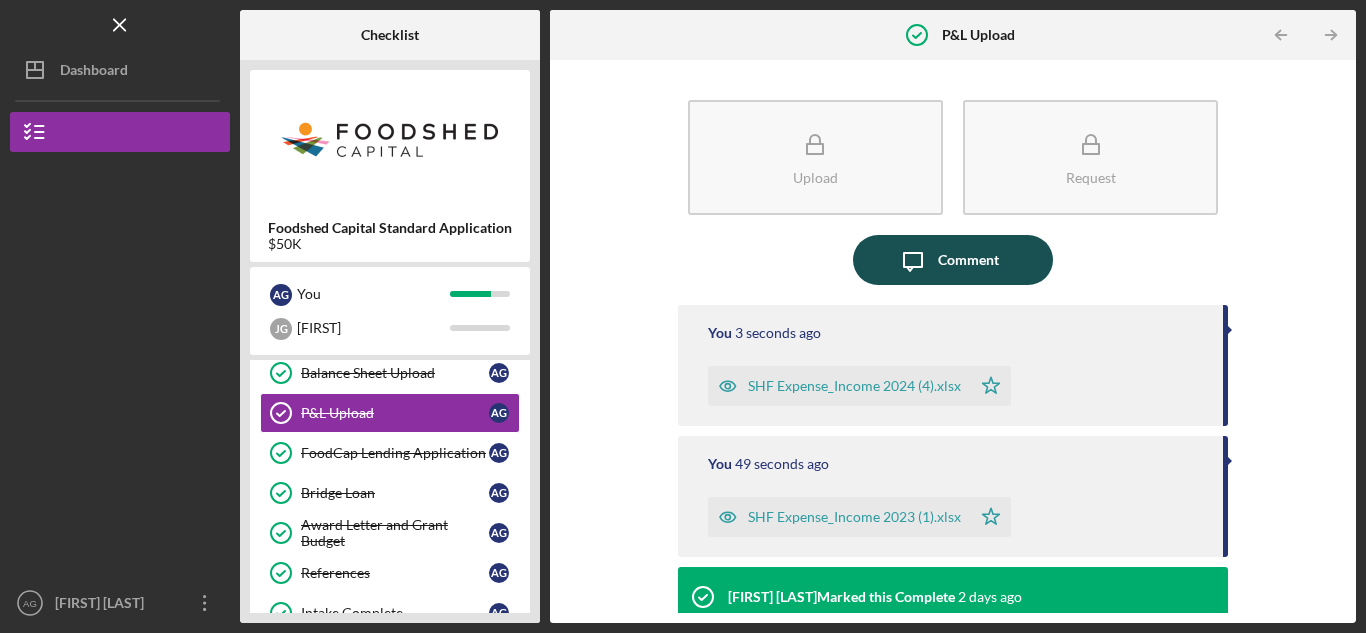 click on "Comment" at bounding box center (968, 260) 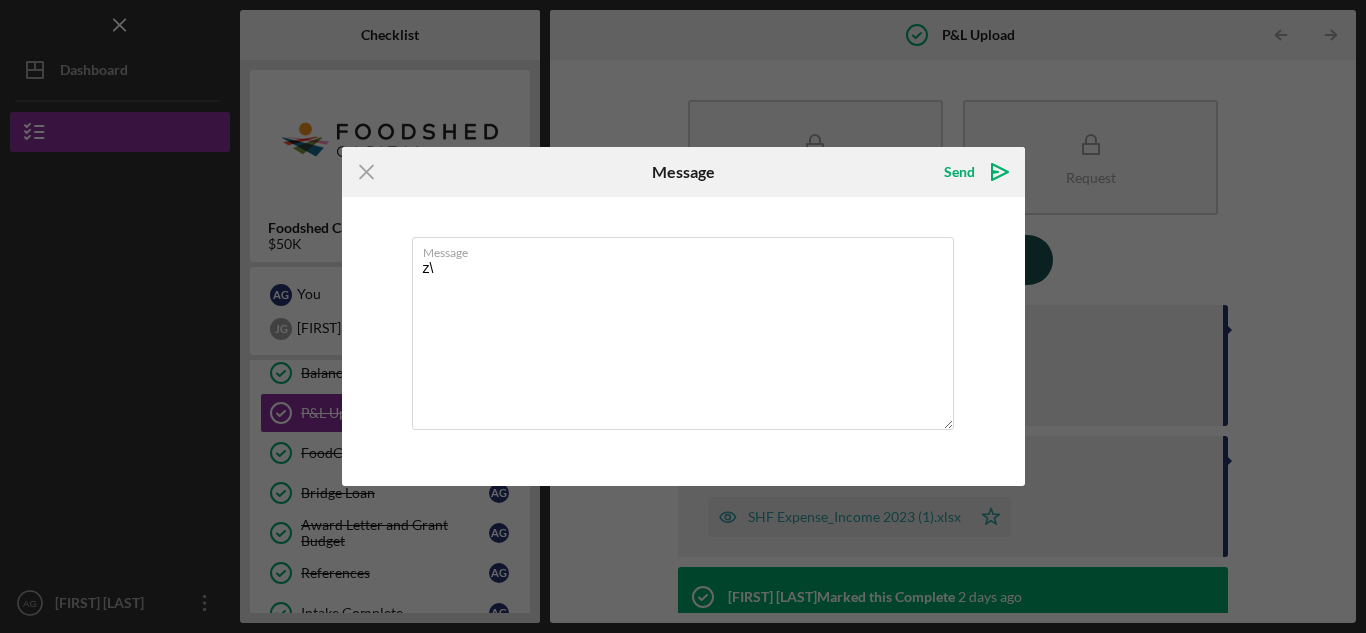 type on "z" 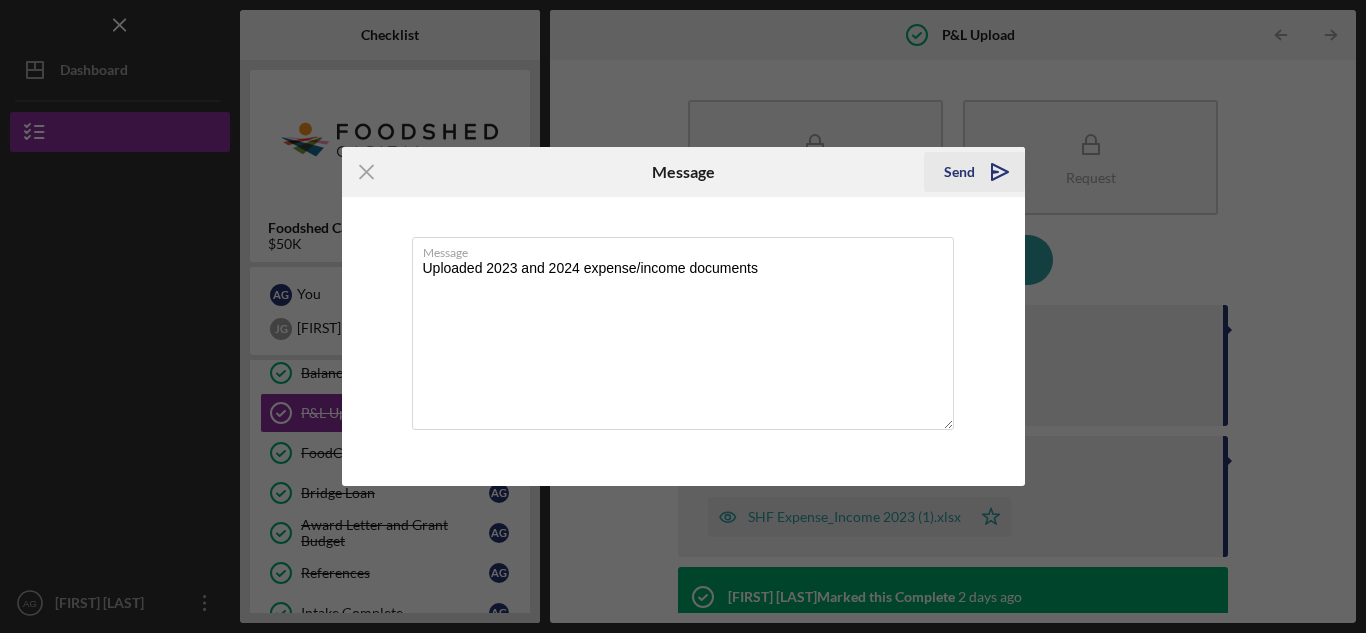 type on "Uploaded 2023 and 2024 expense/income documents" 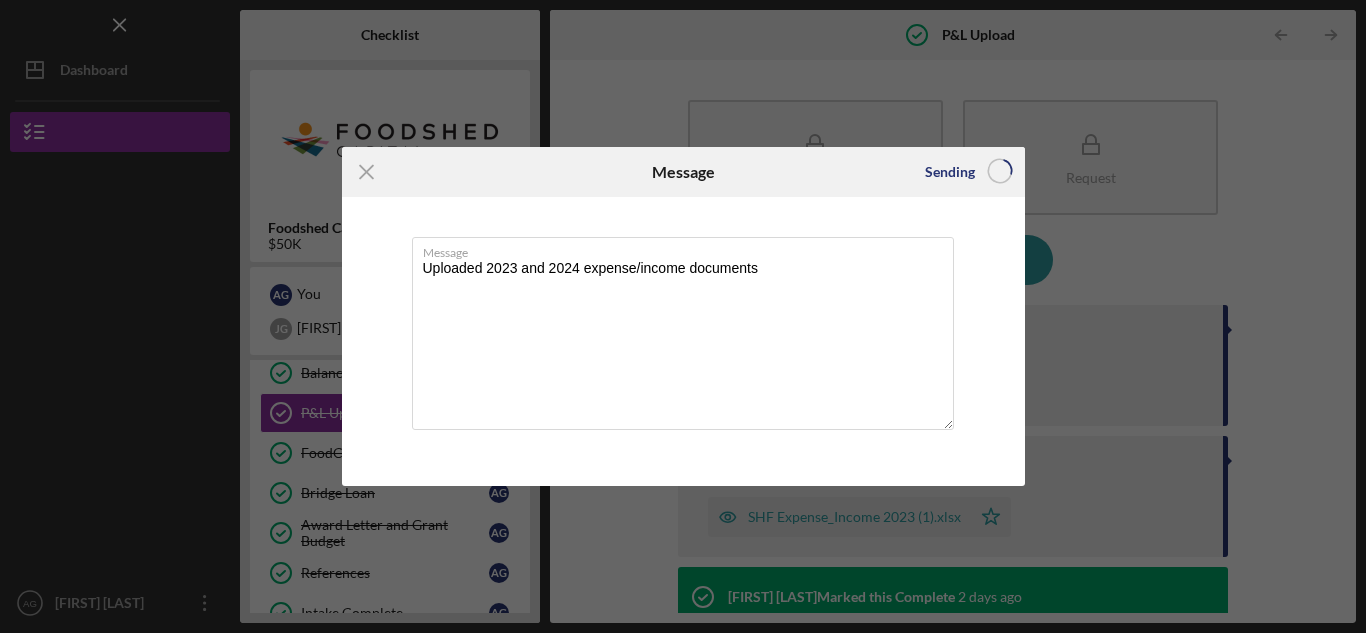 type 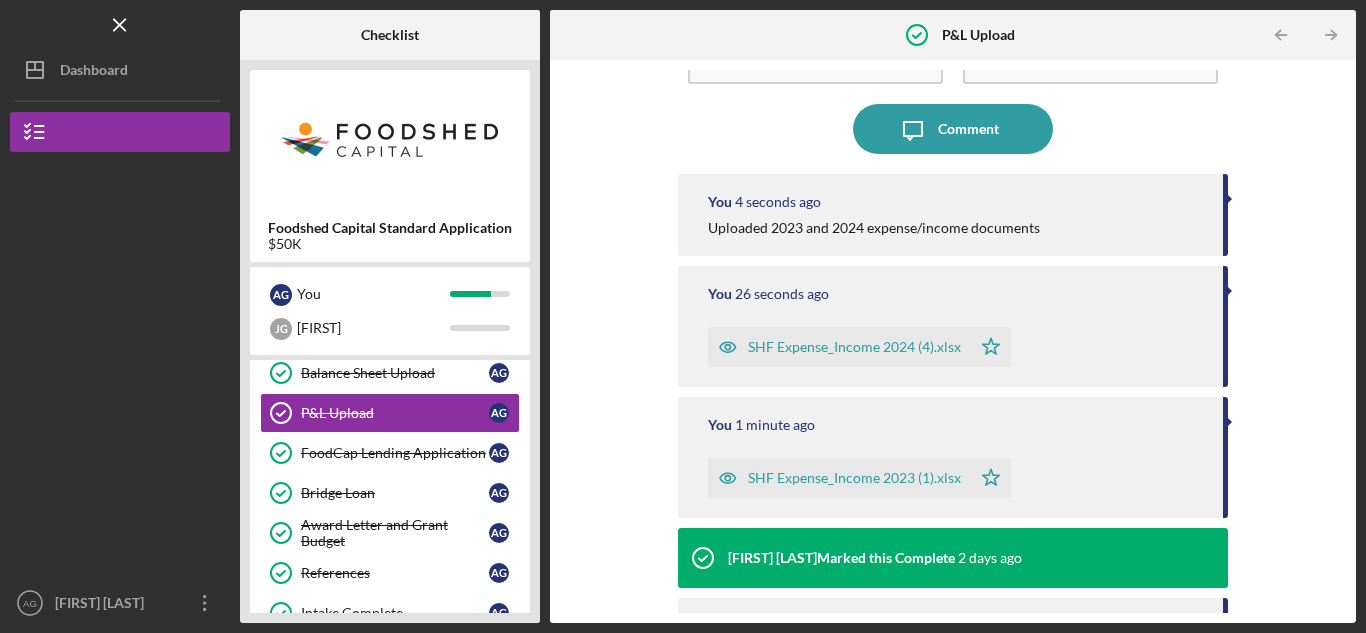 scroll, scrollTop: 128, scrollLeft: 0, axis: vertical 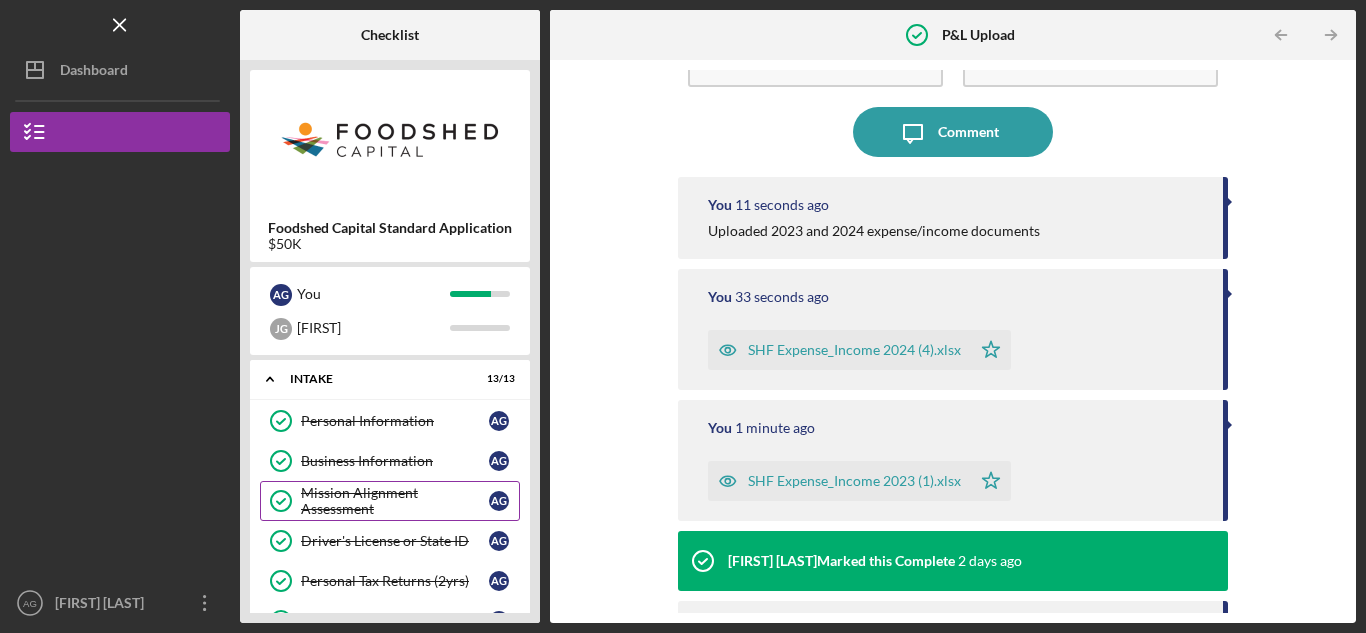 click on "Mission Alignment Assessment" at bounding box center (395, 501) 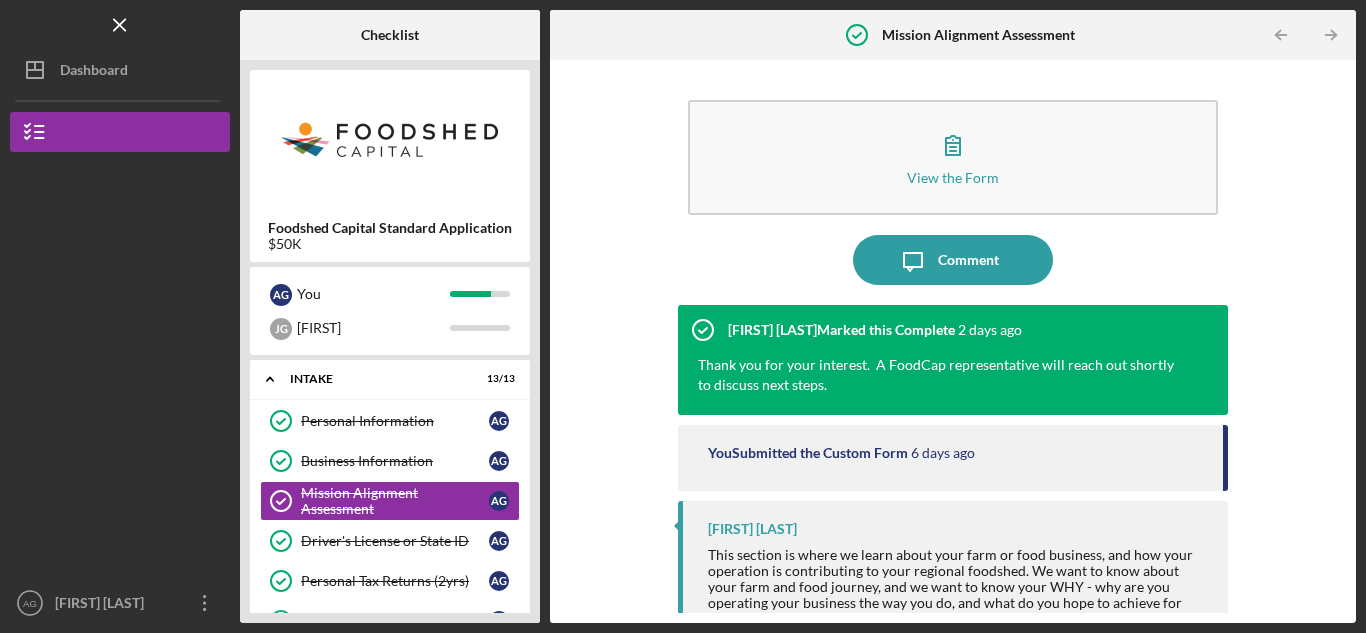 scroll, scrollTop: 40, scrollLeft: 0, axis: vertical 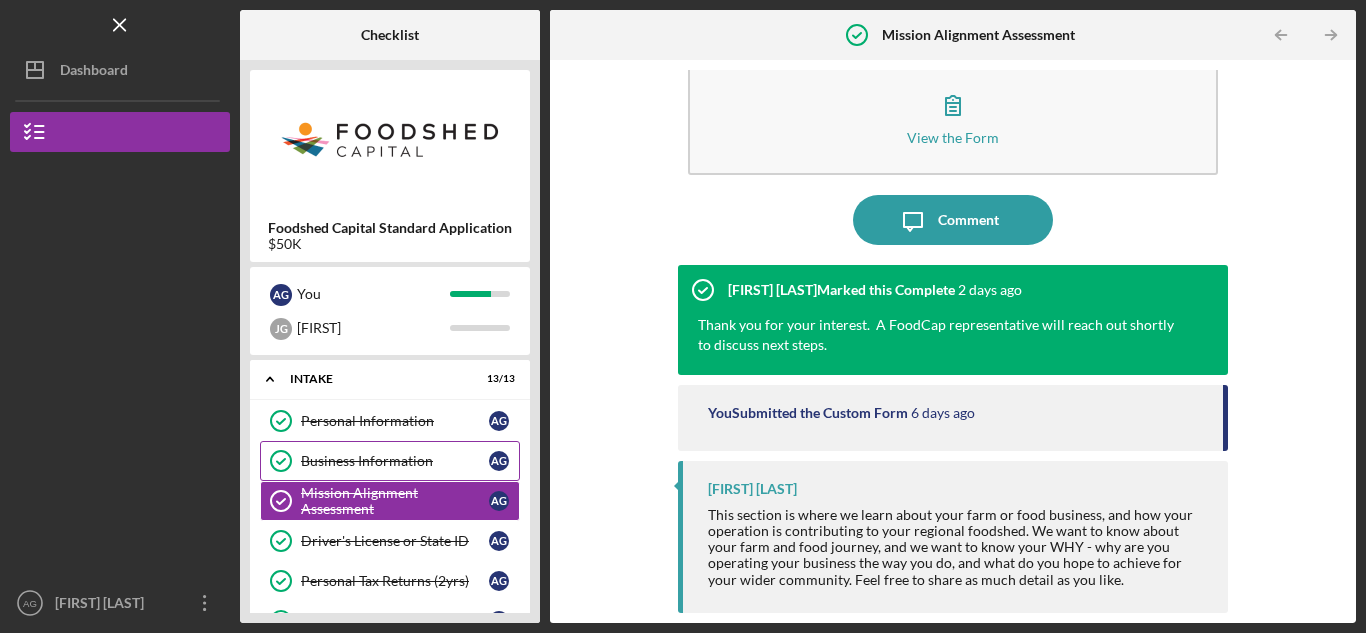 click on "Business Information" at bounding box center [395, 461] 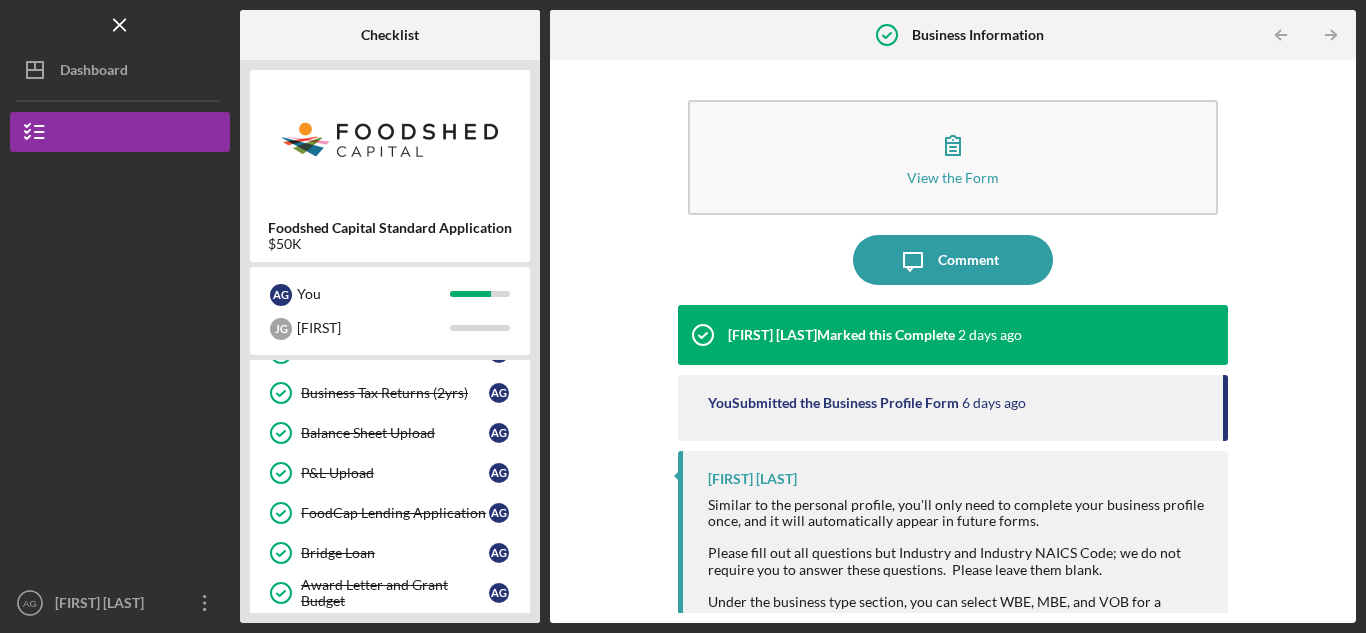 scroll, scrollTop: 235, scrollLeft: 0, axis: vertical 